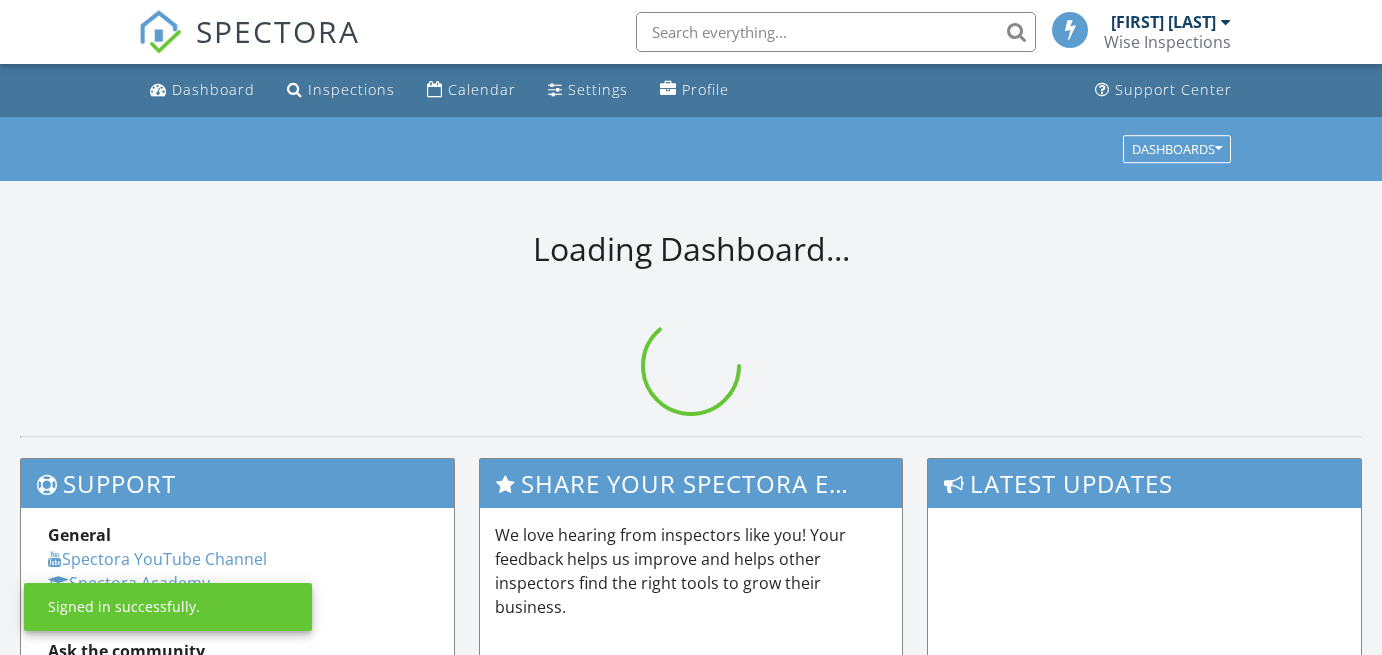 scroll, scrollTop: 0, scrollLeft: 0, axis: both 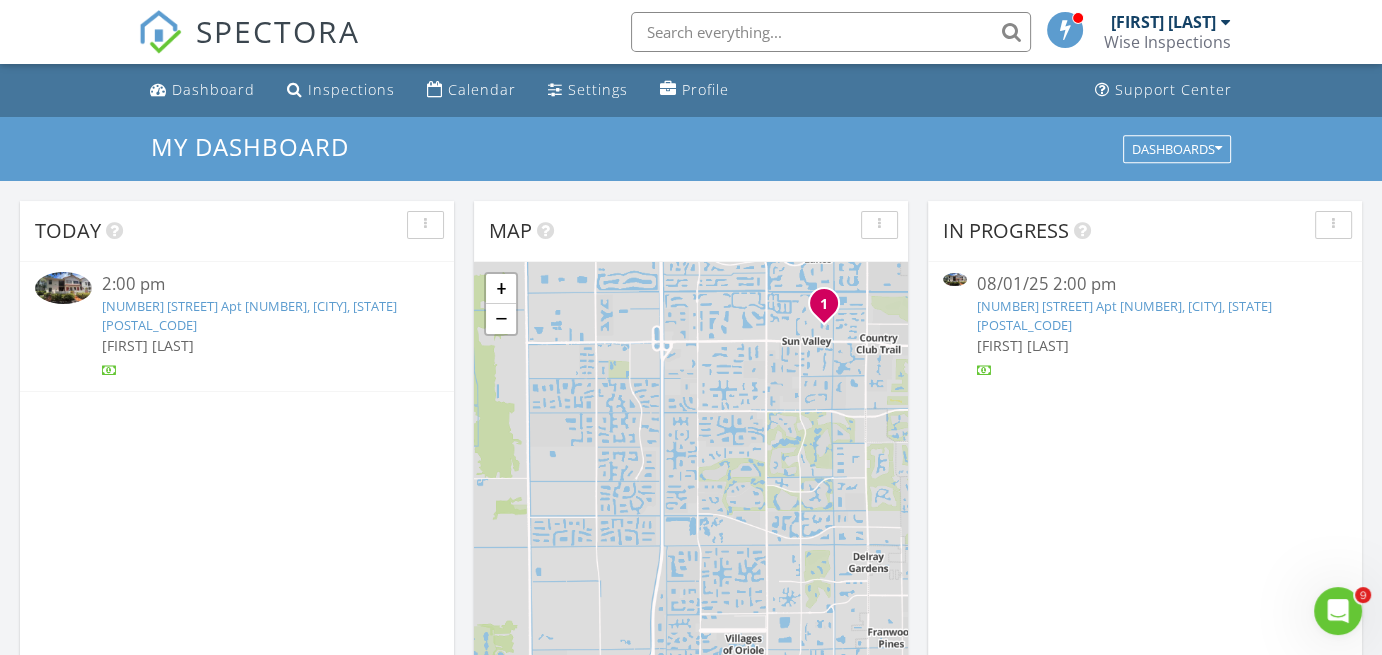 click on "9716 Sills Dr E Apt 101, Boynton Beach, FL 33437" at bounding box center (249, 315) 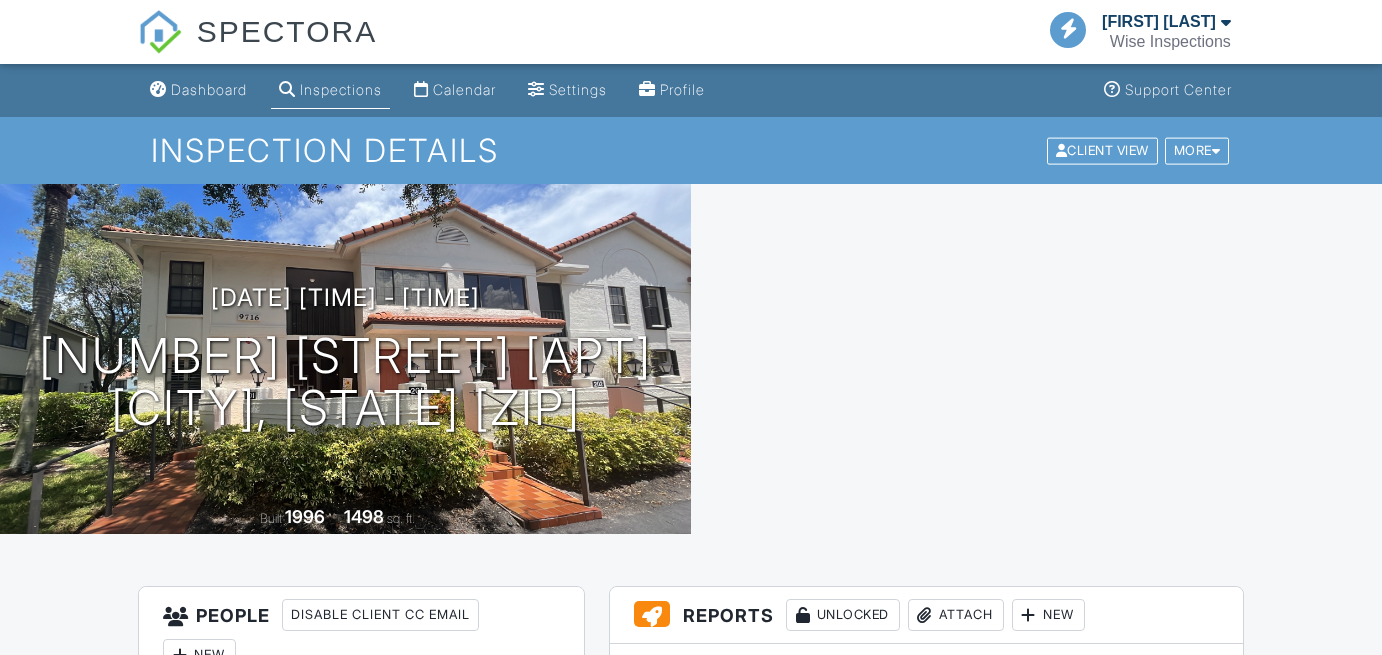 scroll, scrollTop: 0, scrollLeft: 0, axis: both 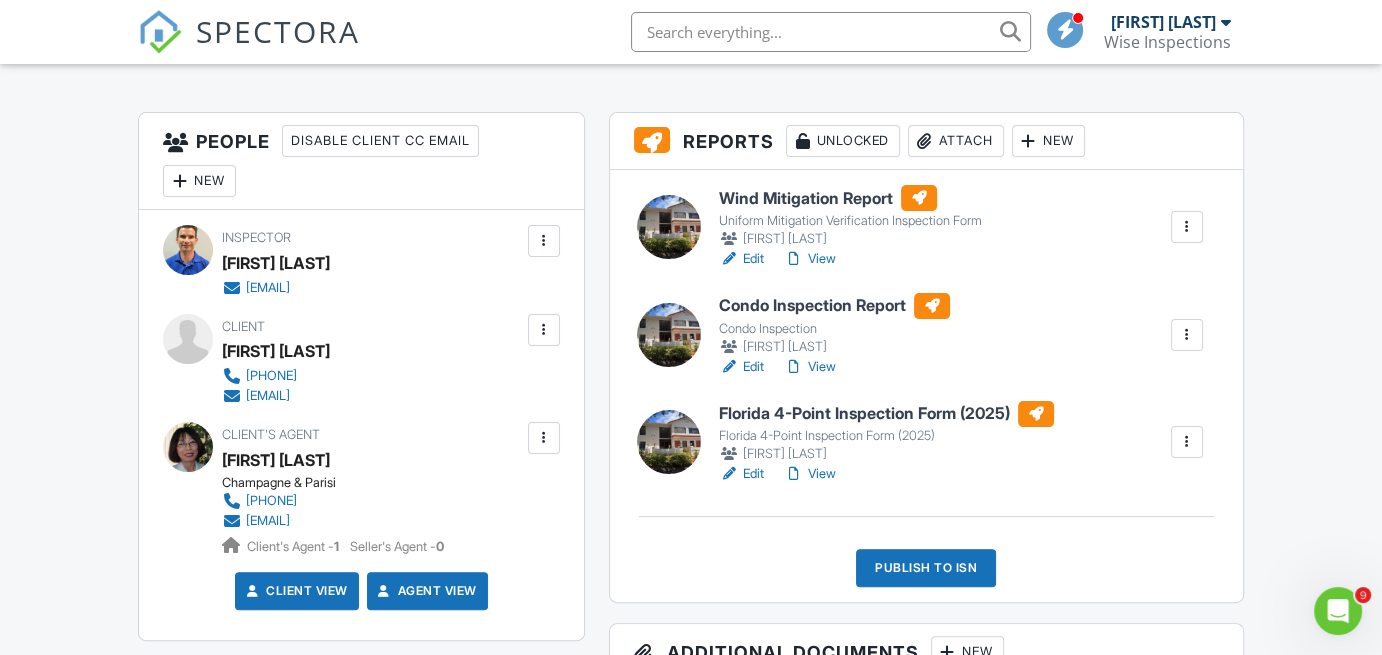 click on "View" at bounding box center [810, 259] 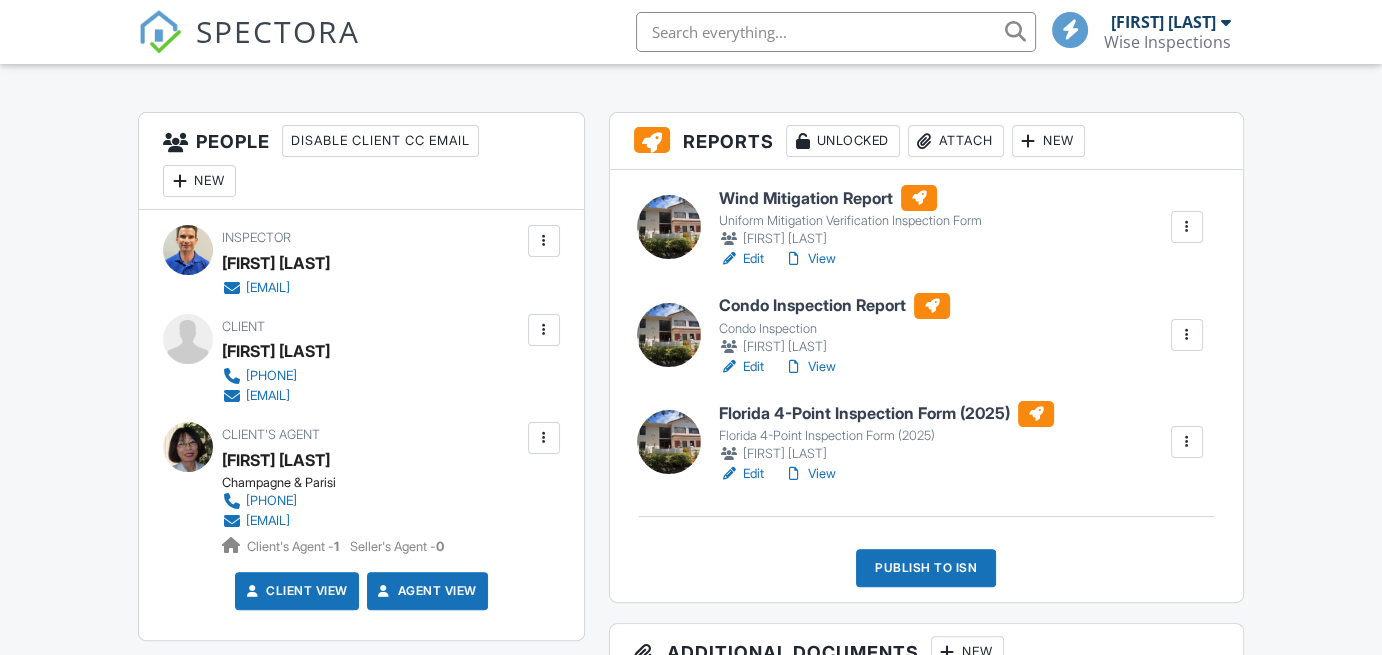 scroll, scrollTop: 474, scrollLeft: 0, axis: vertical 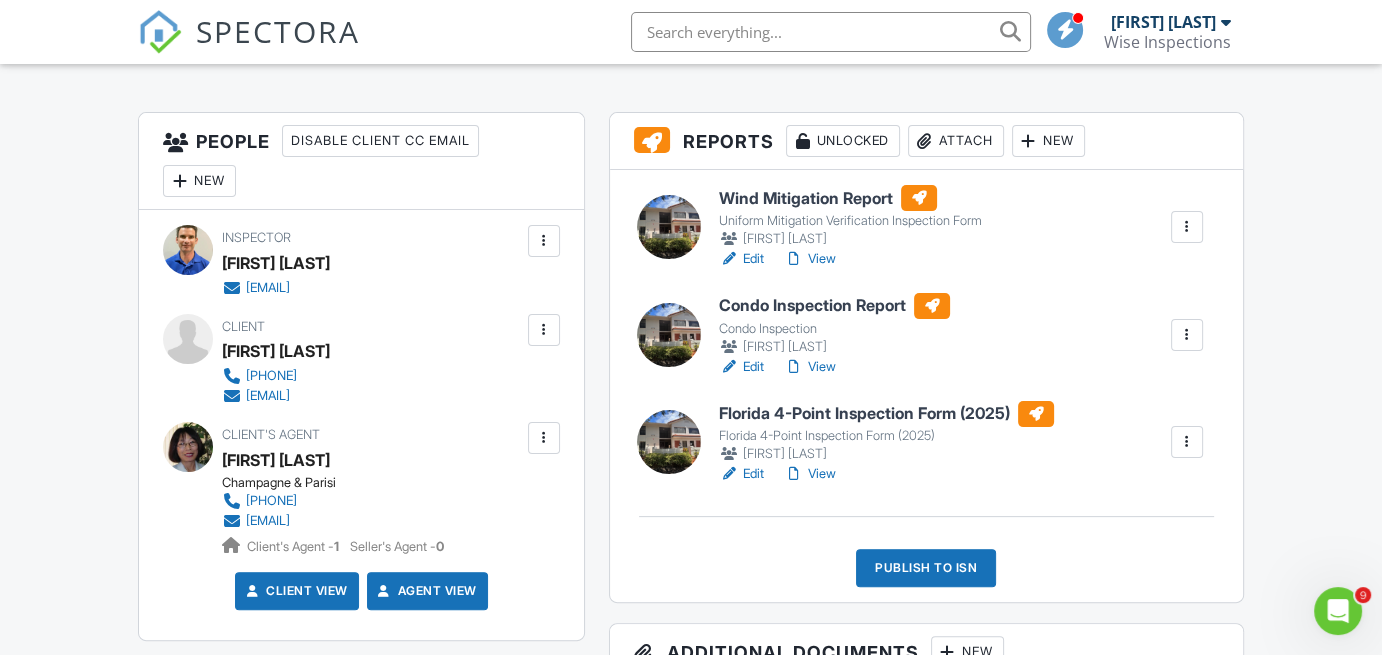 click on "View" at bounding box center (810, 367) 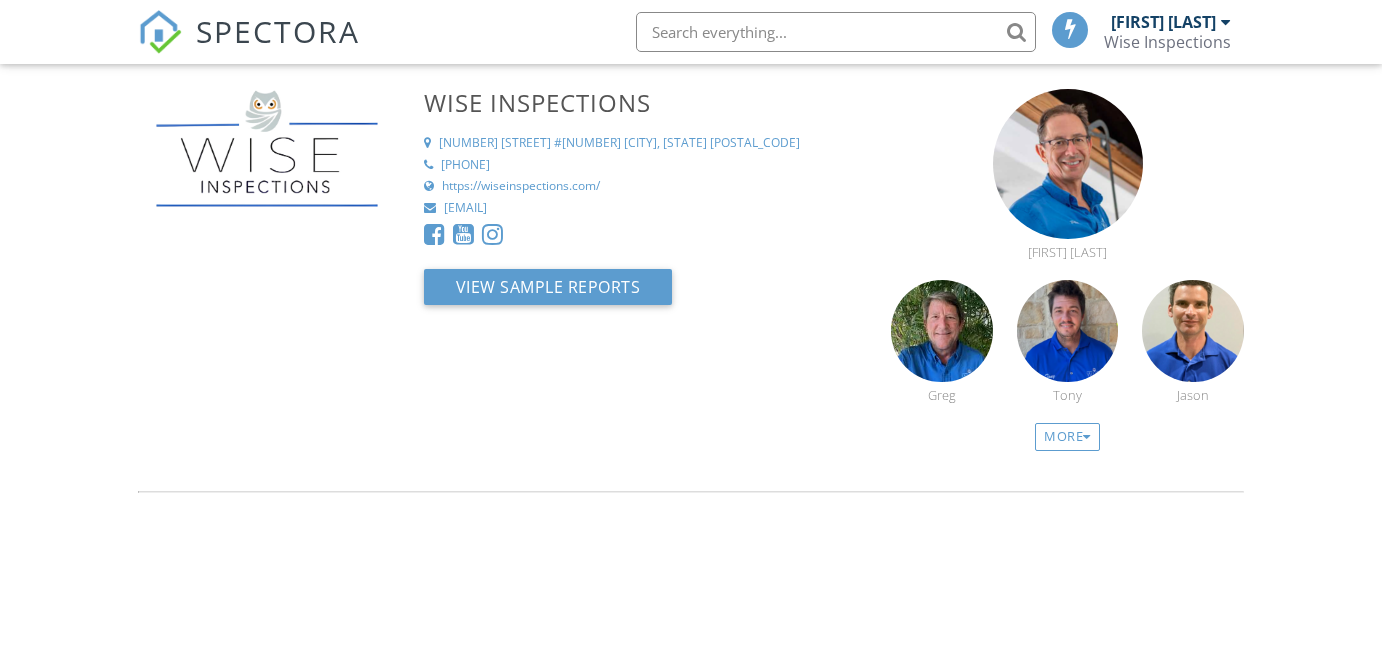 scroll, scrollTop: 0, scrollLeft: 0, axis: both 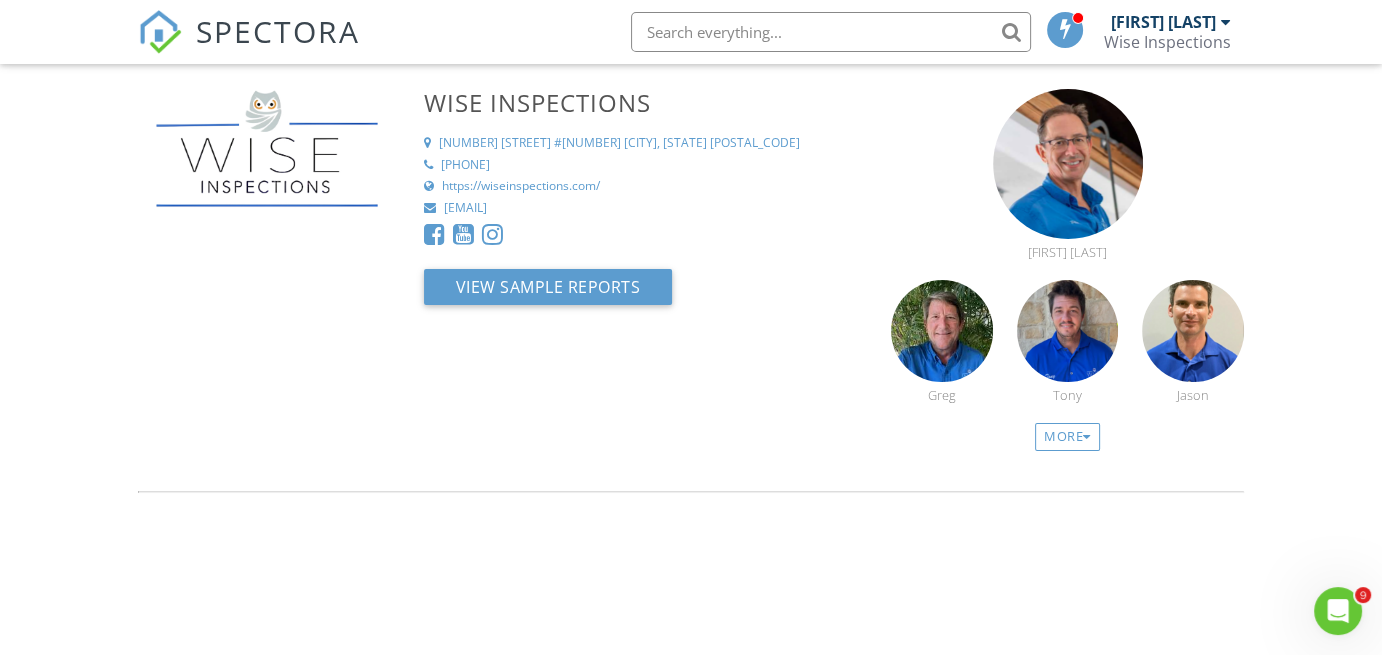click on "[FIRST] [LAST]" at bounding box center (1171, 22) 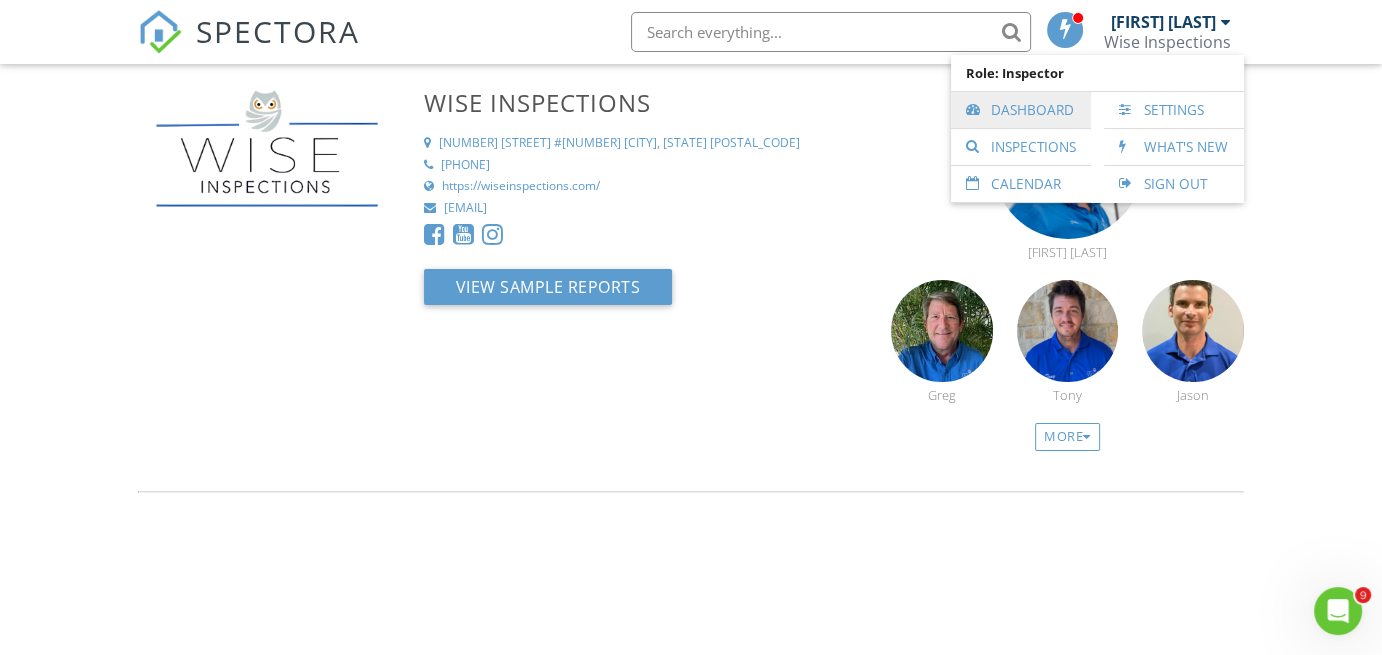 click on "Dashboard" at bounding box center [1021, 110] 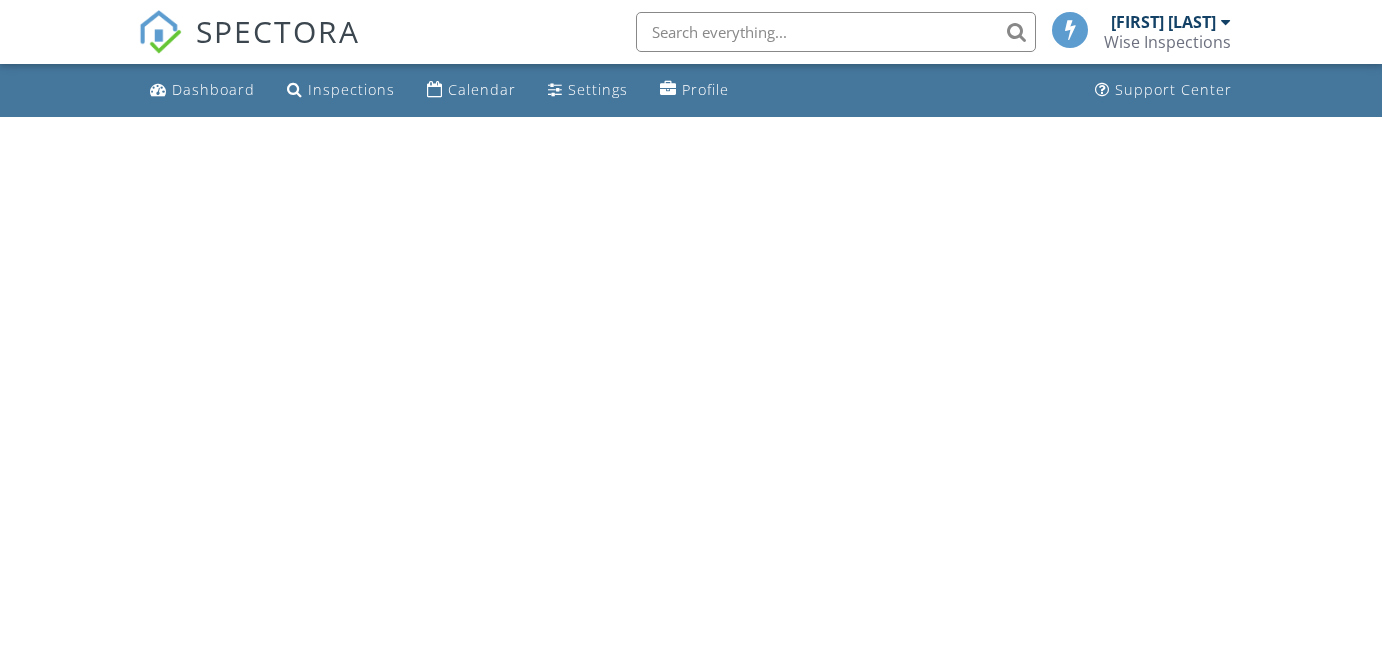 scroll, scrollTop: 0, scrollLeft: 0, axis: both 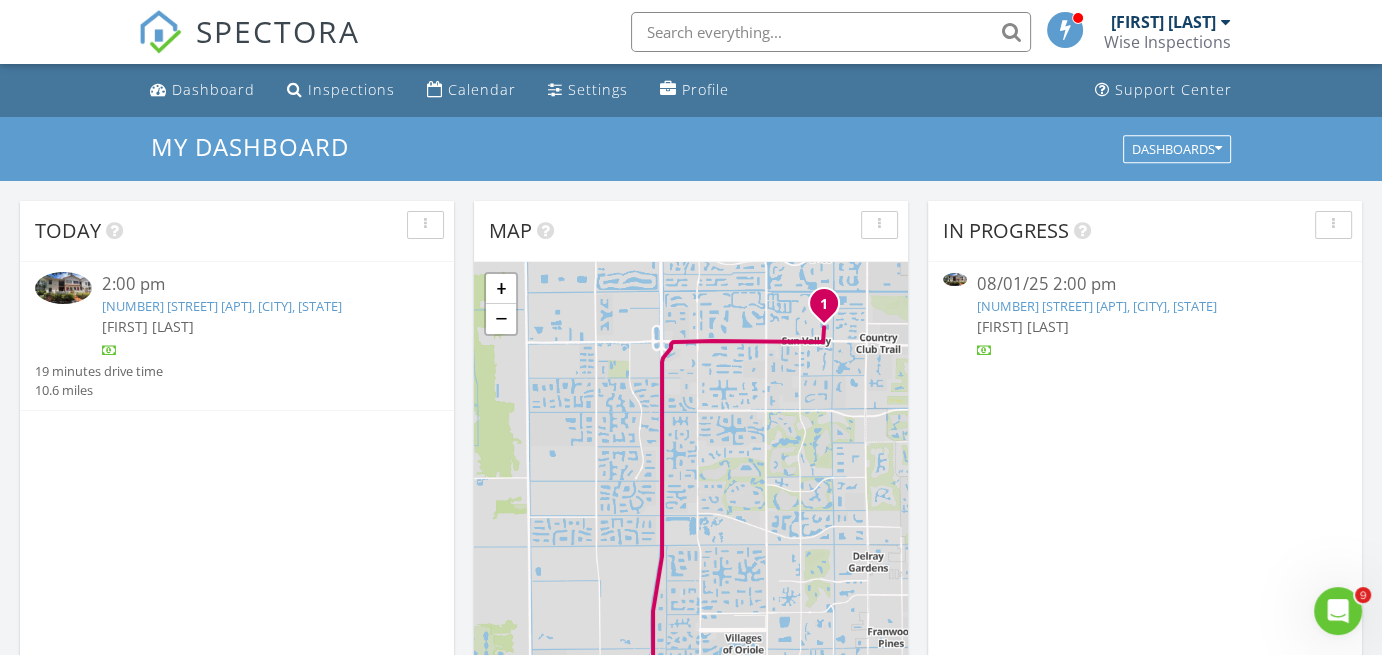 click on "9716 Sills Dr E Apt 101, Boynton Beach, FL 33437" at bounding box center (222, 306) 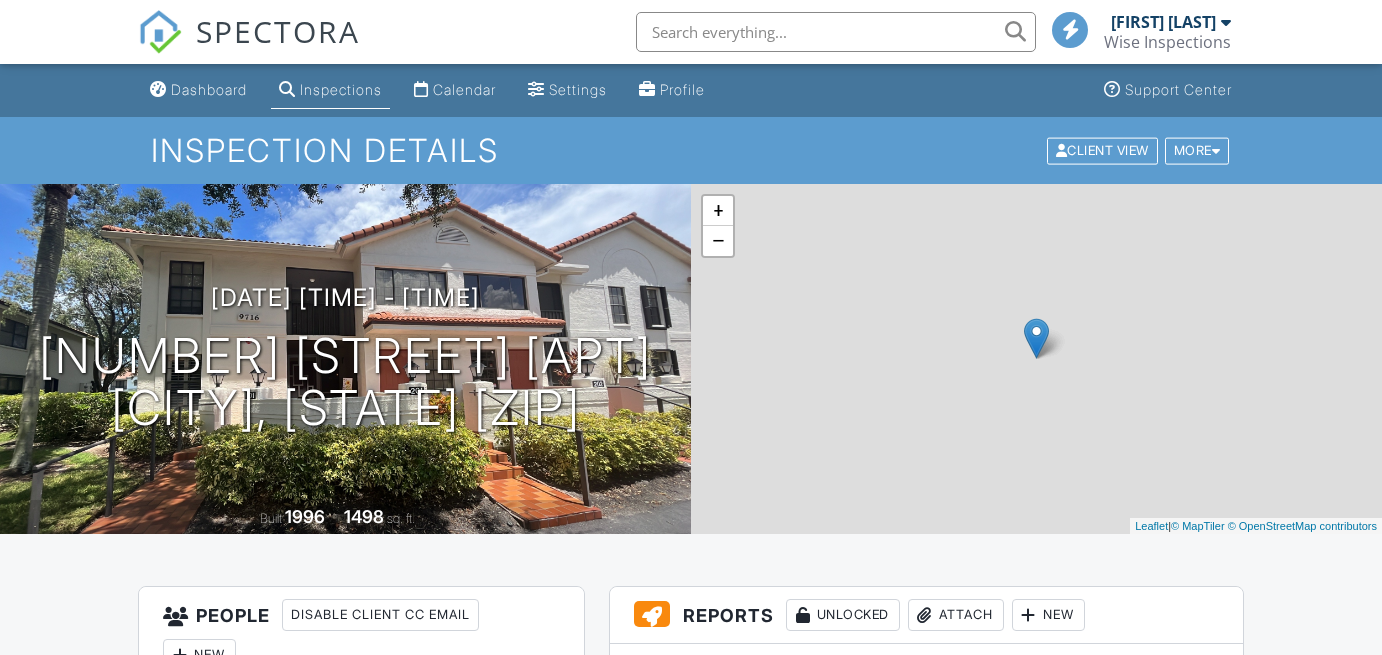 scroll, scrollTop: 0, scrollLeft: 0, axis: both 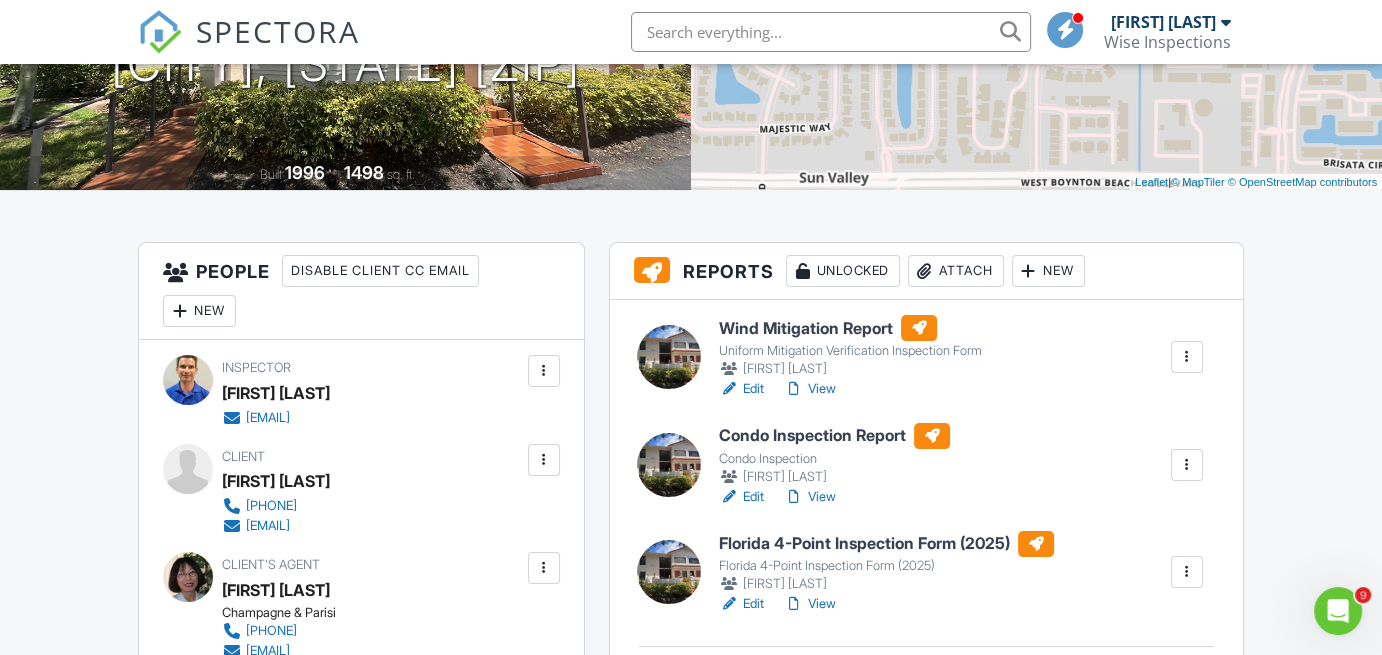 click on "View" at bounding box center (810, 497) 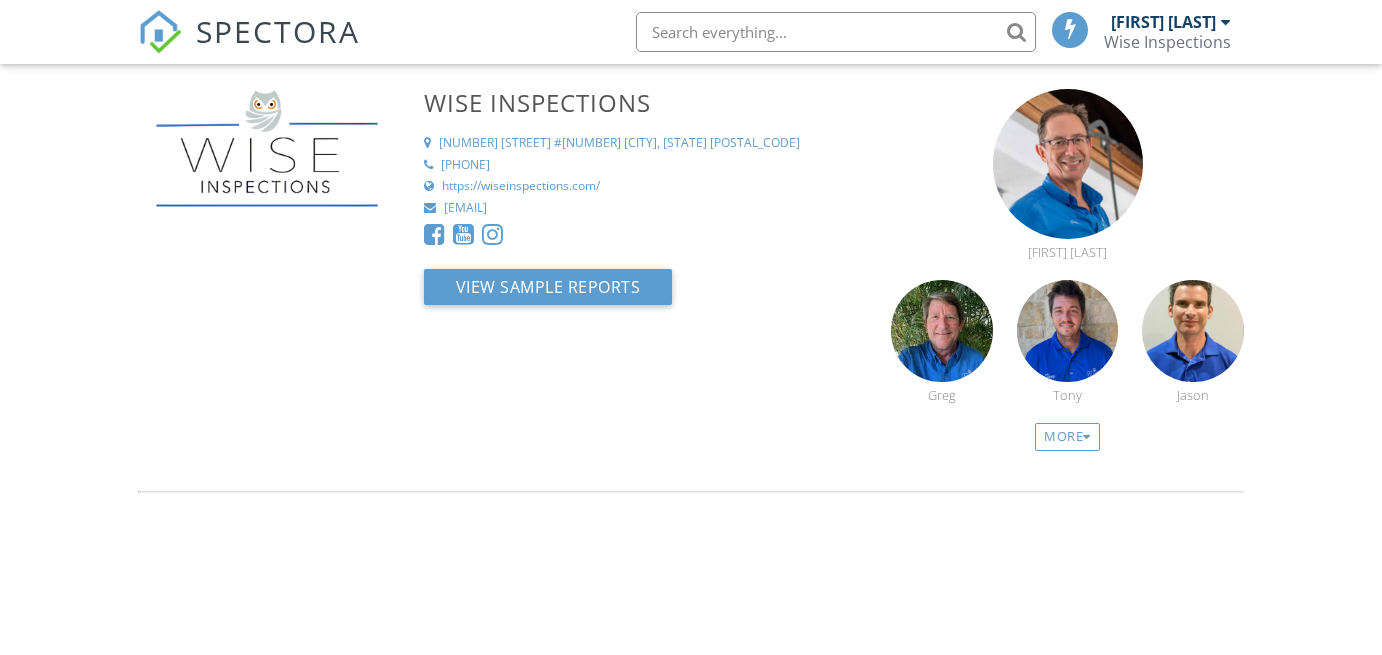 scroll, scrollTop: 0, scrollLeft: 0, axis: both 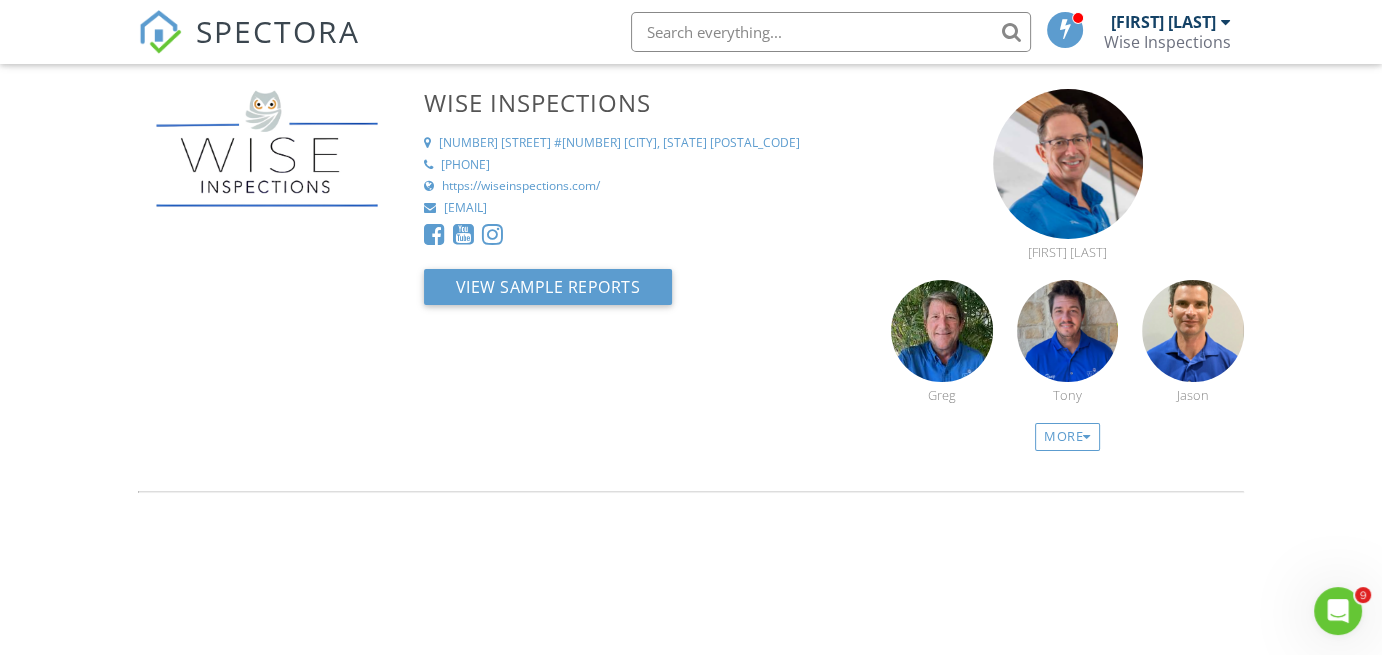 click on "Wise Inspections" at bounding box center (1167, 42) 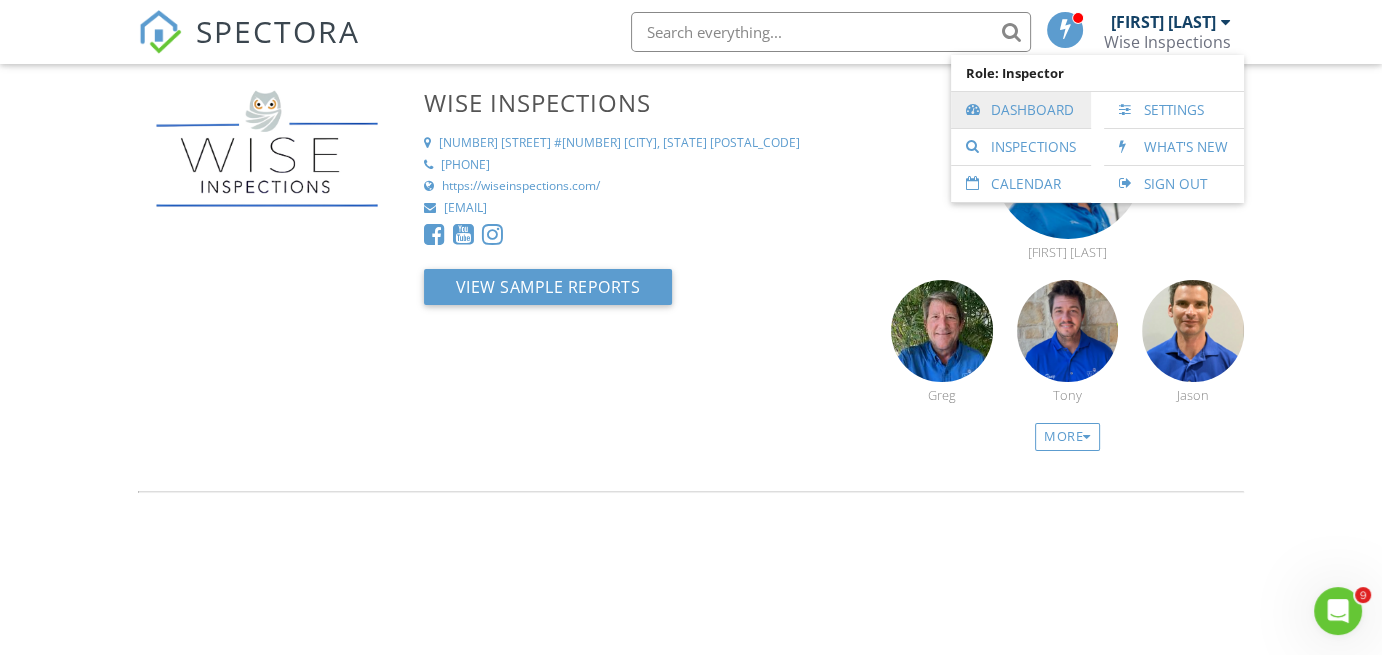 click on "Dashboard" at bounding box center [1021, 110] 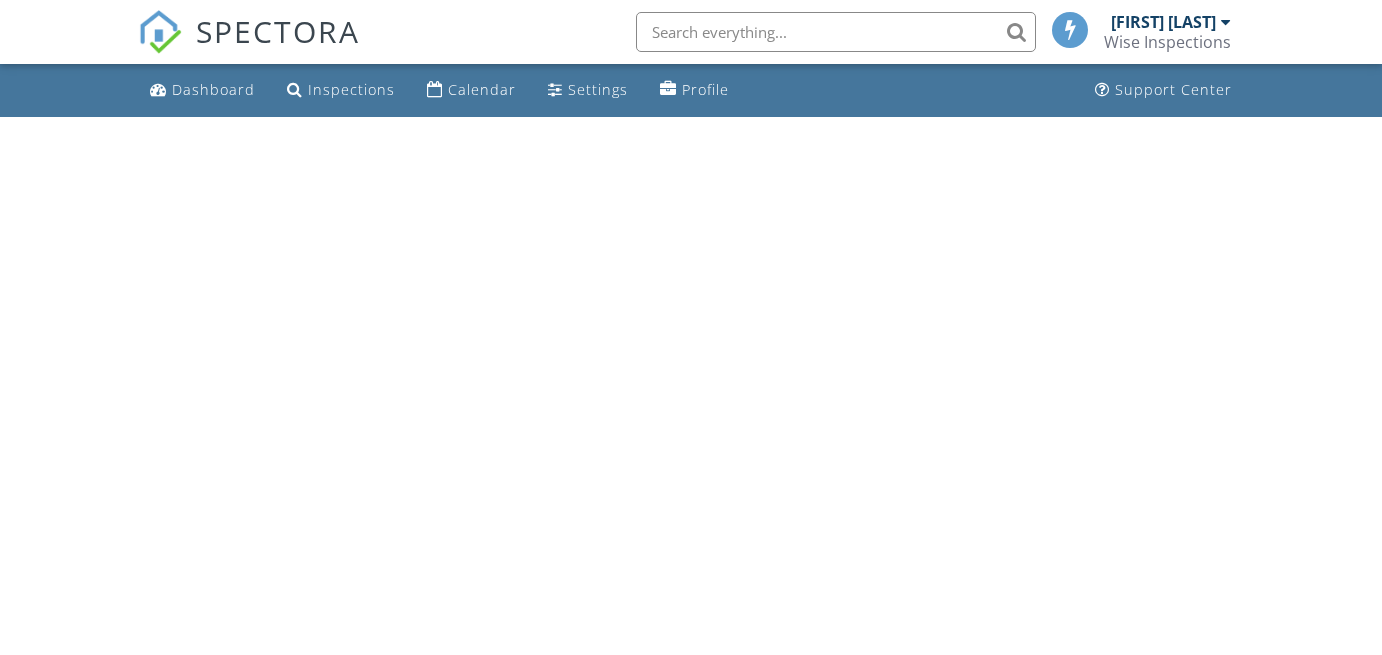 scroll, scrollTop: 0, scrollLeft: 0, axis: both 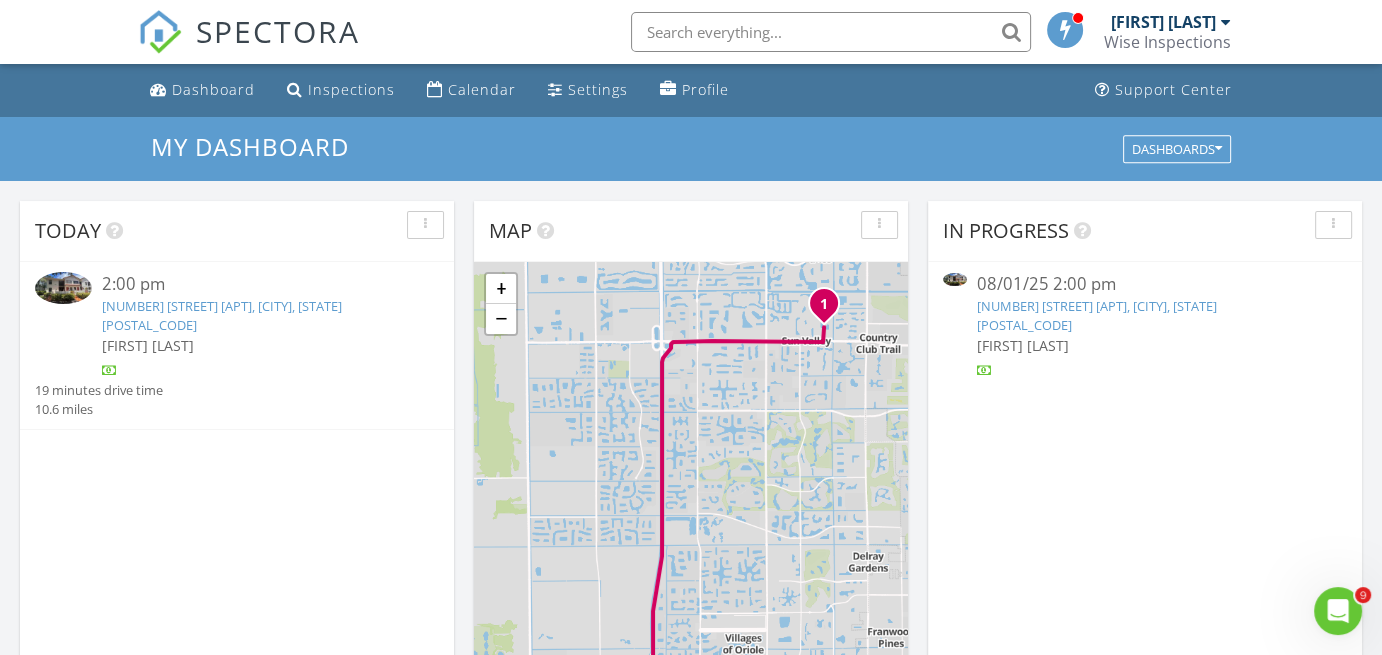 click on "[NUMBER] [STREET] [APT], [CITY], [STATE] [POSTAL_CODE]" at bounding box center [222, 315] 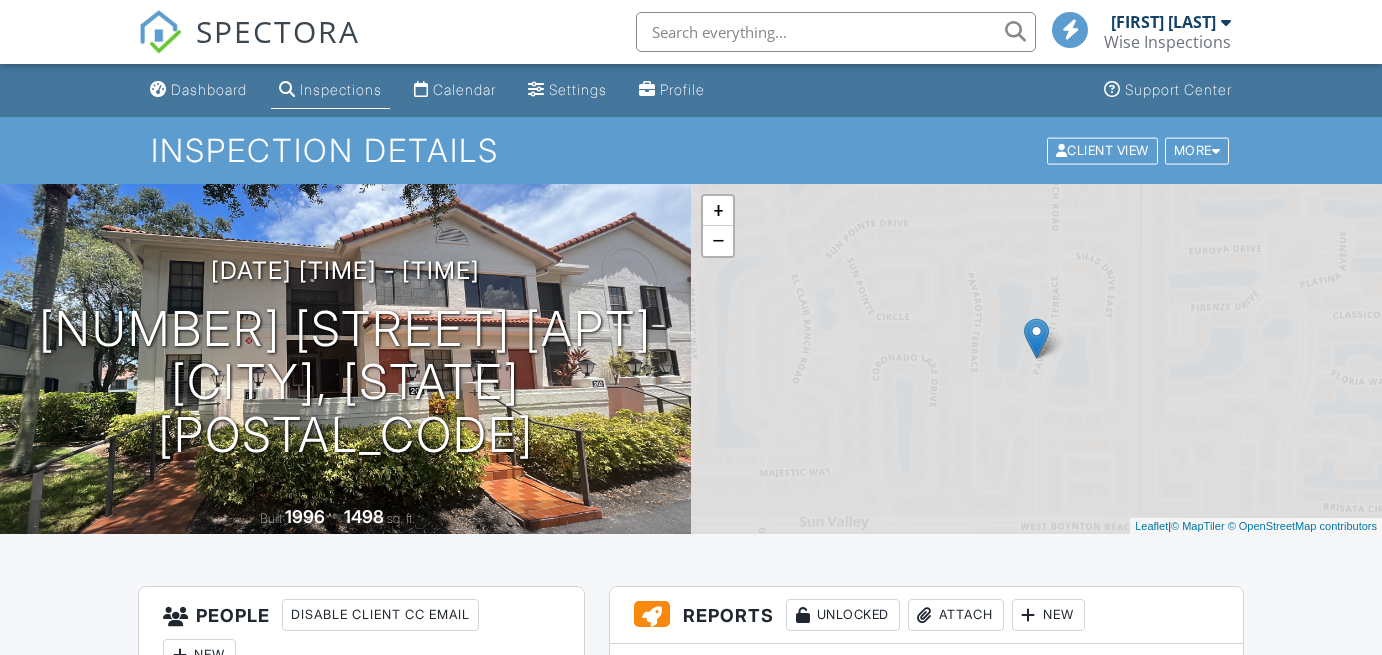 scroll, scrollTop: 0, scrollLeft: 0, axis: both 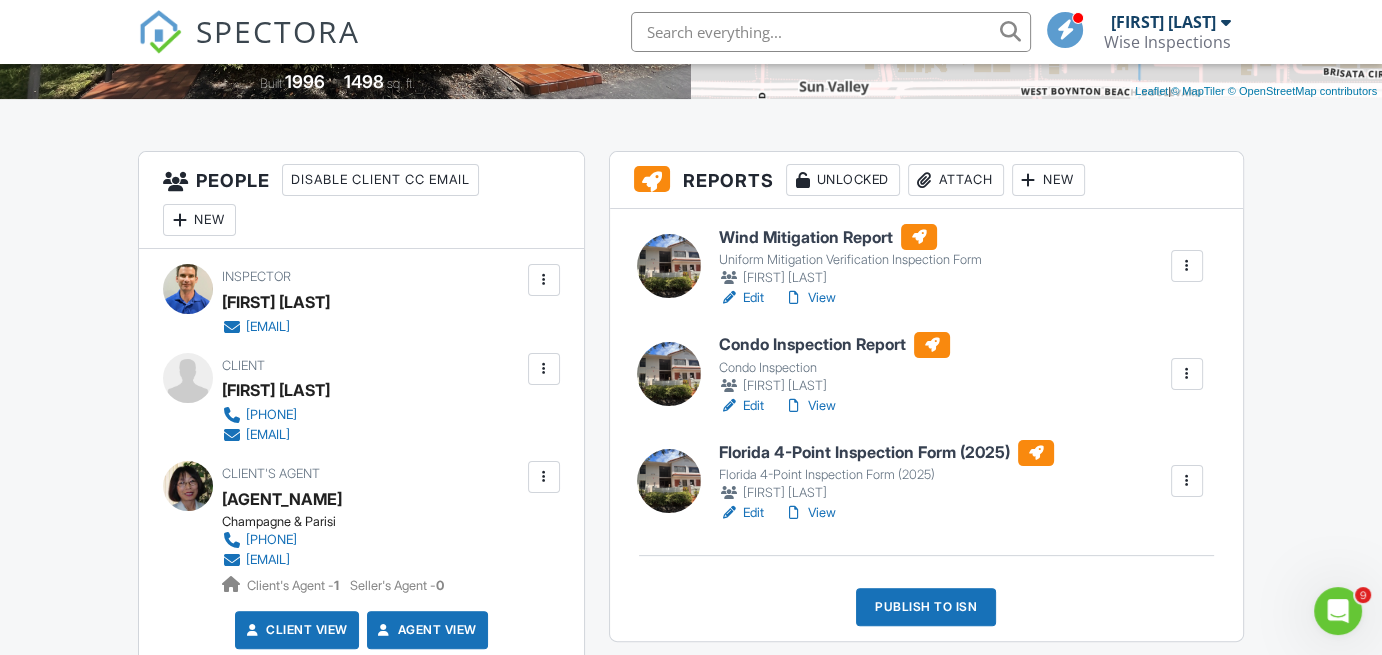 click on "View" at bounding box center [810, 513] 